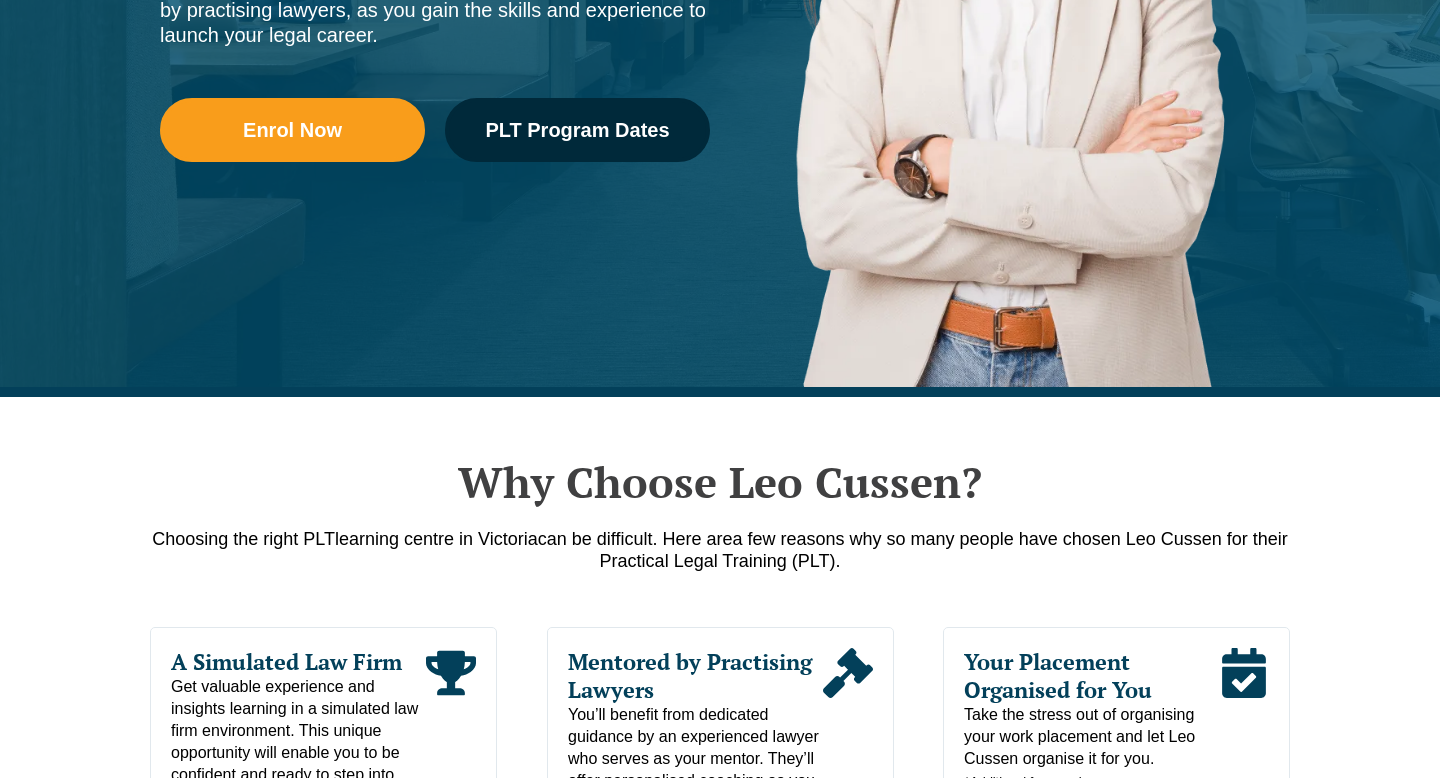 scroll, scrollTop: 0, scrollLeft: 0, axis: both 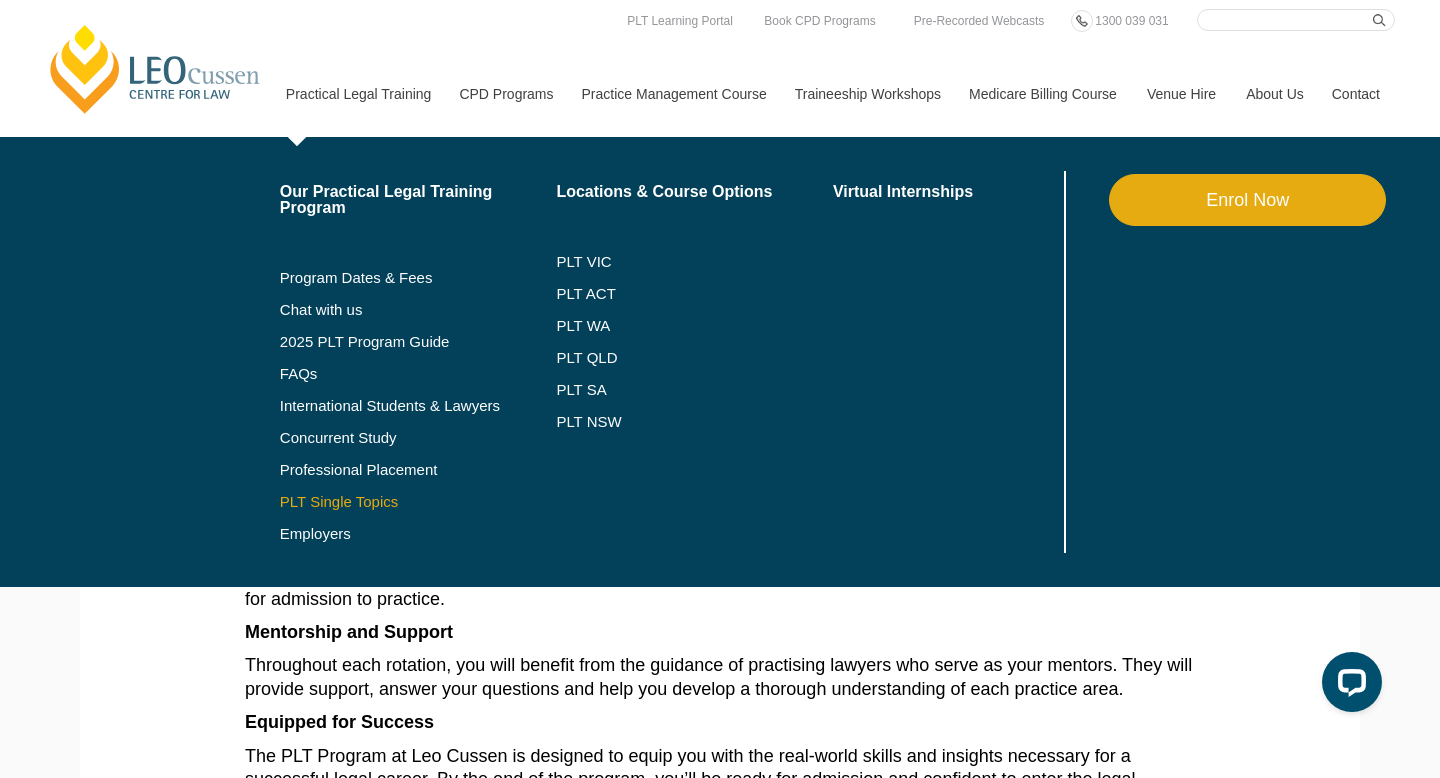 click on "PLT Single Topics" at bounding box center (418, 502) 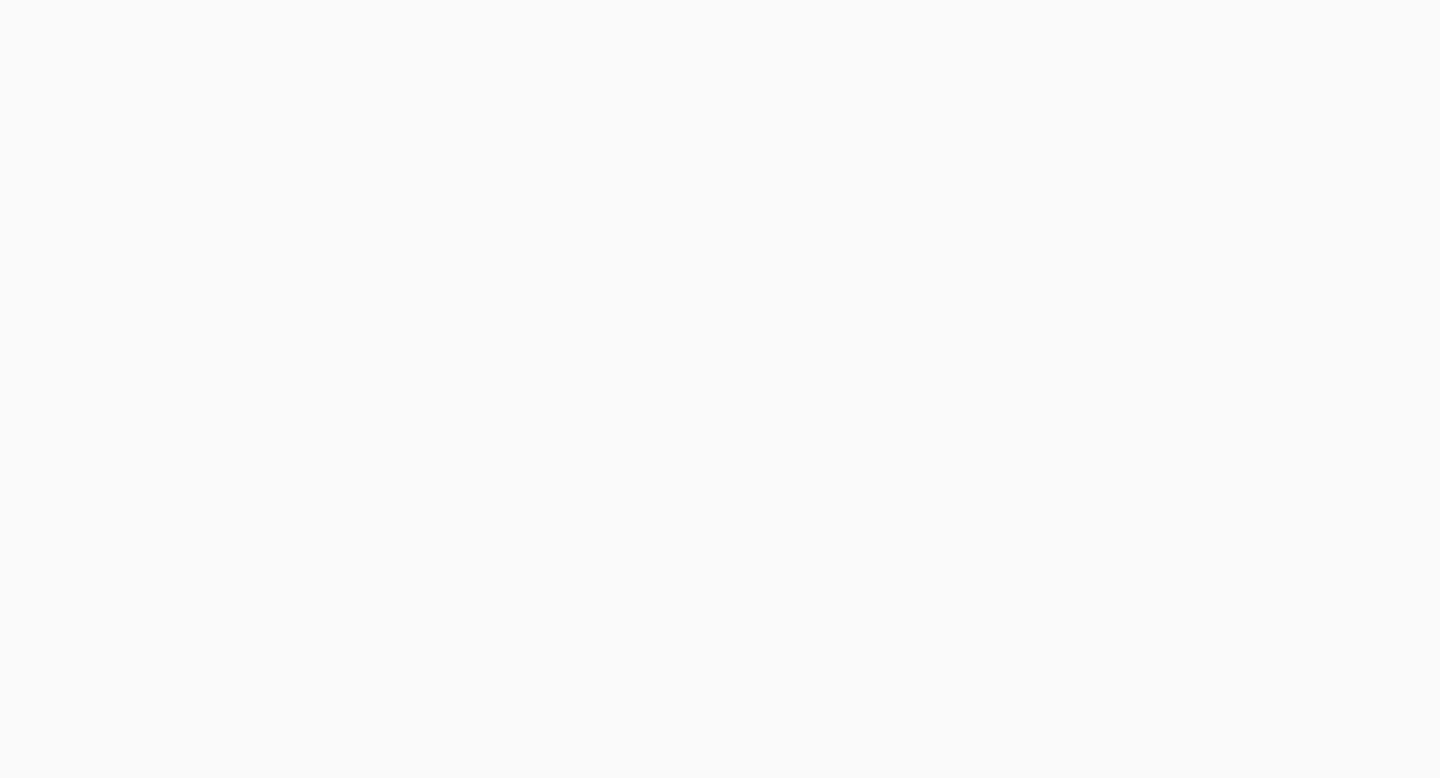 scroll, scrollTop: 0, scrollLeft: 0, axis: both 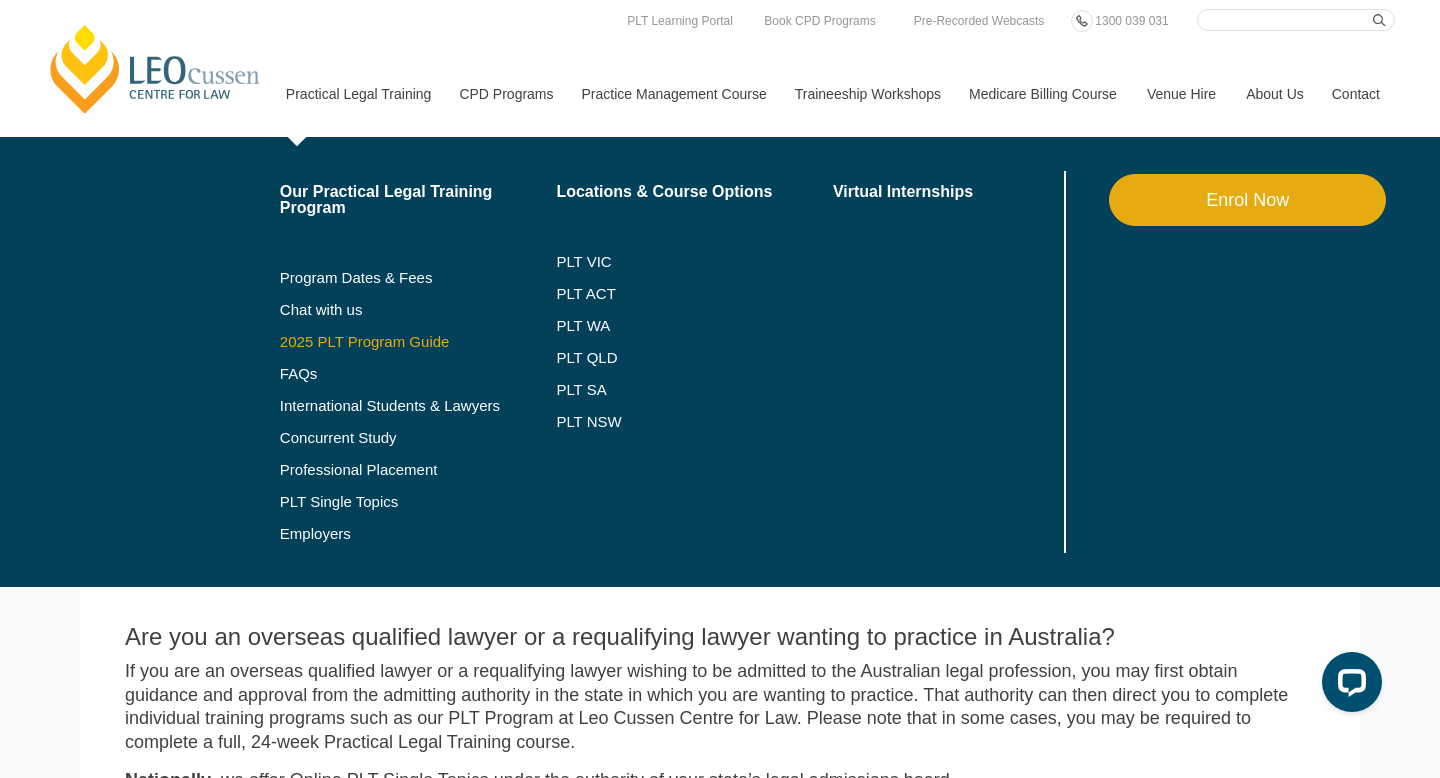 click on "2025 PLT Program Guide" at bounding box center (393, 342) 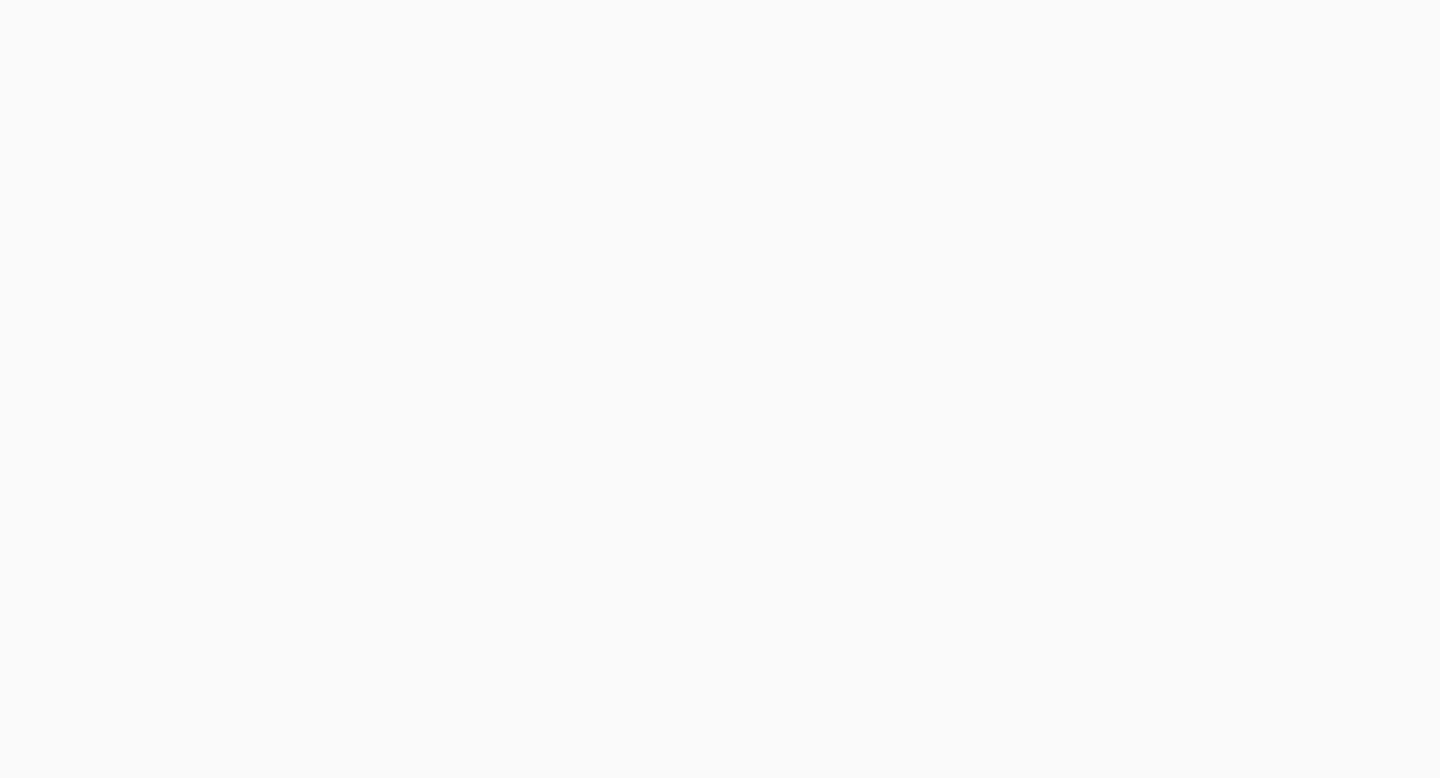 scroll, scrollTop: 0, scrollLeft: 0, axis: both 